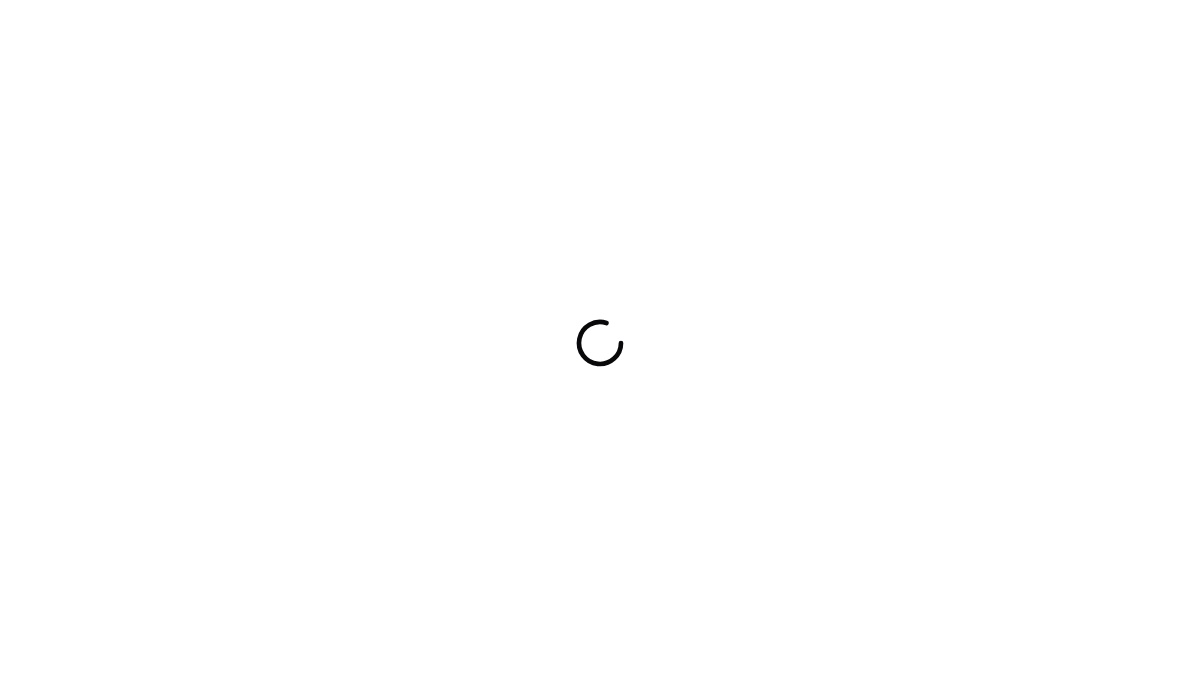 scroll, scrollTop: 0, scrollLeft: 0, axis: both 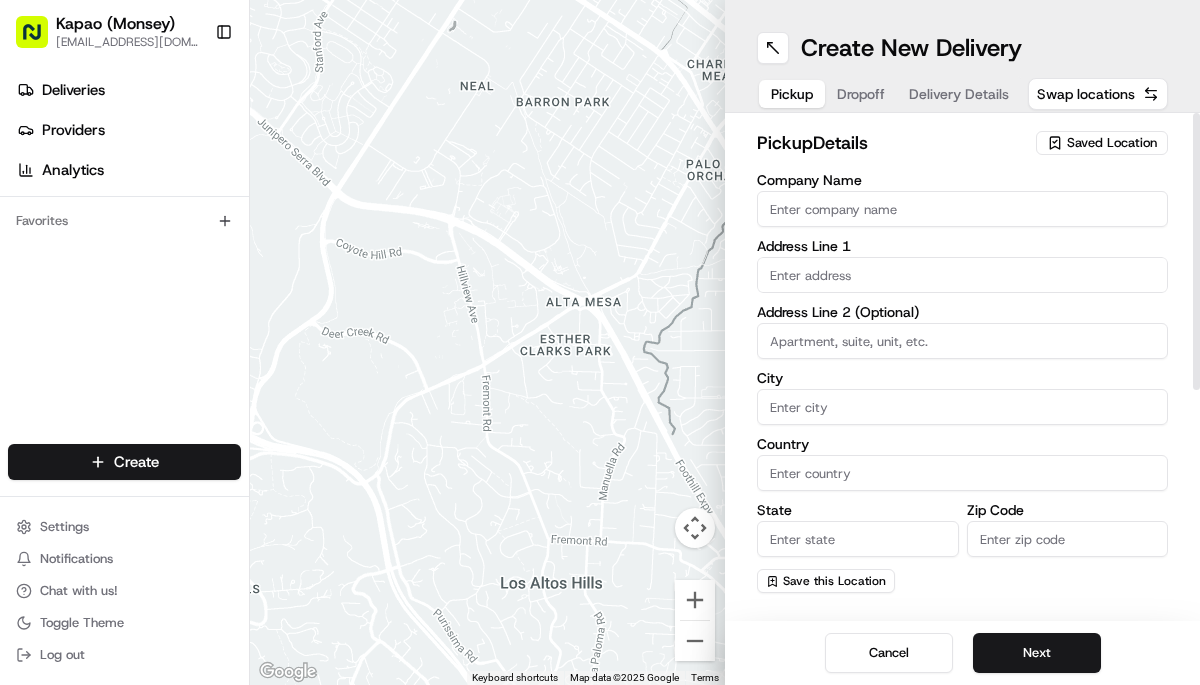 click on "Company Name" at bounding box center (962, 209) 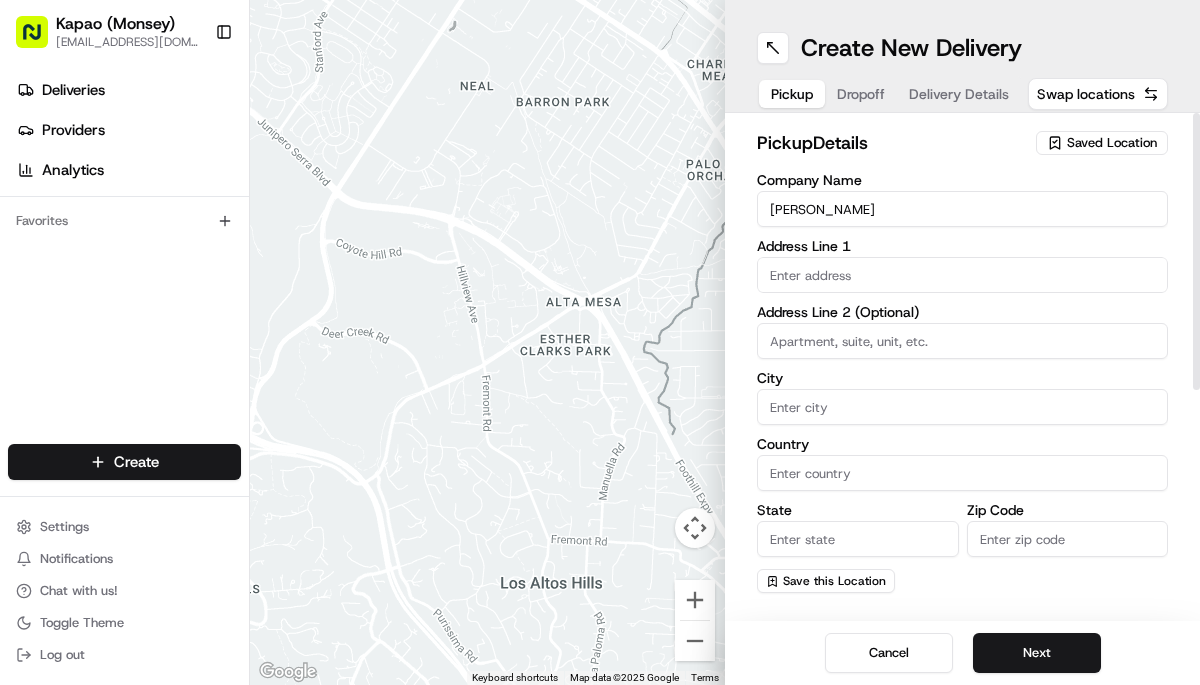 type on "455 NY-306" 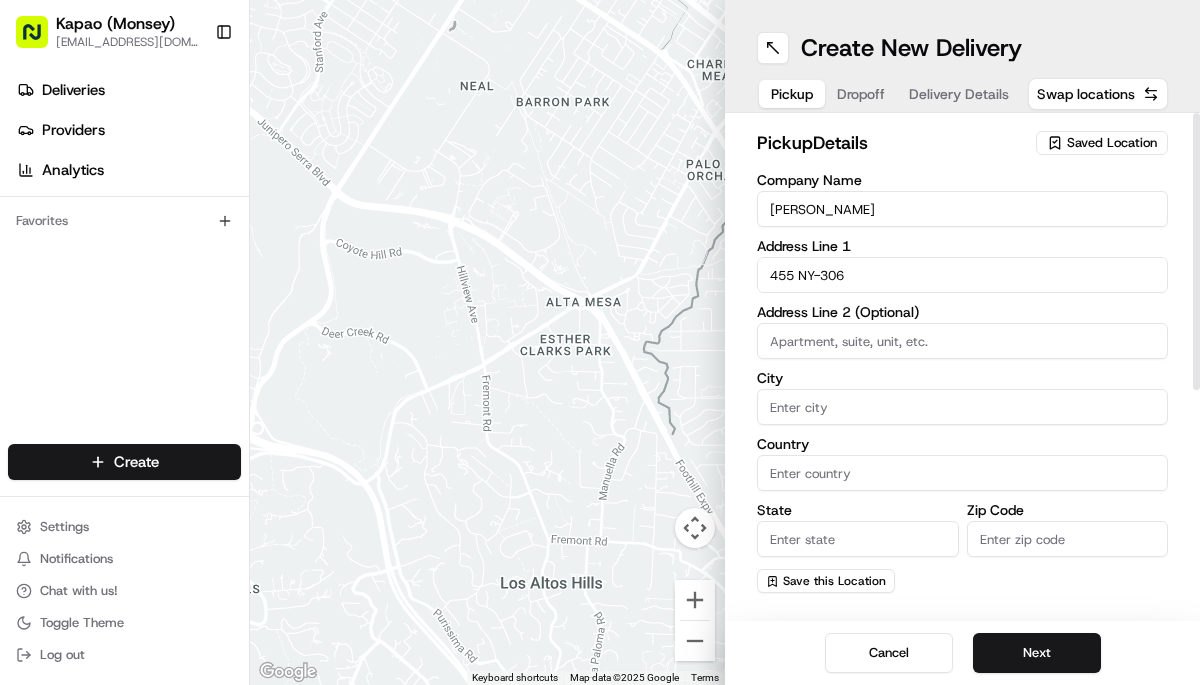 type on "Monsey" 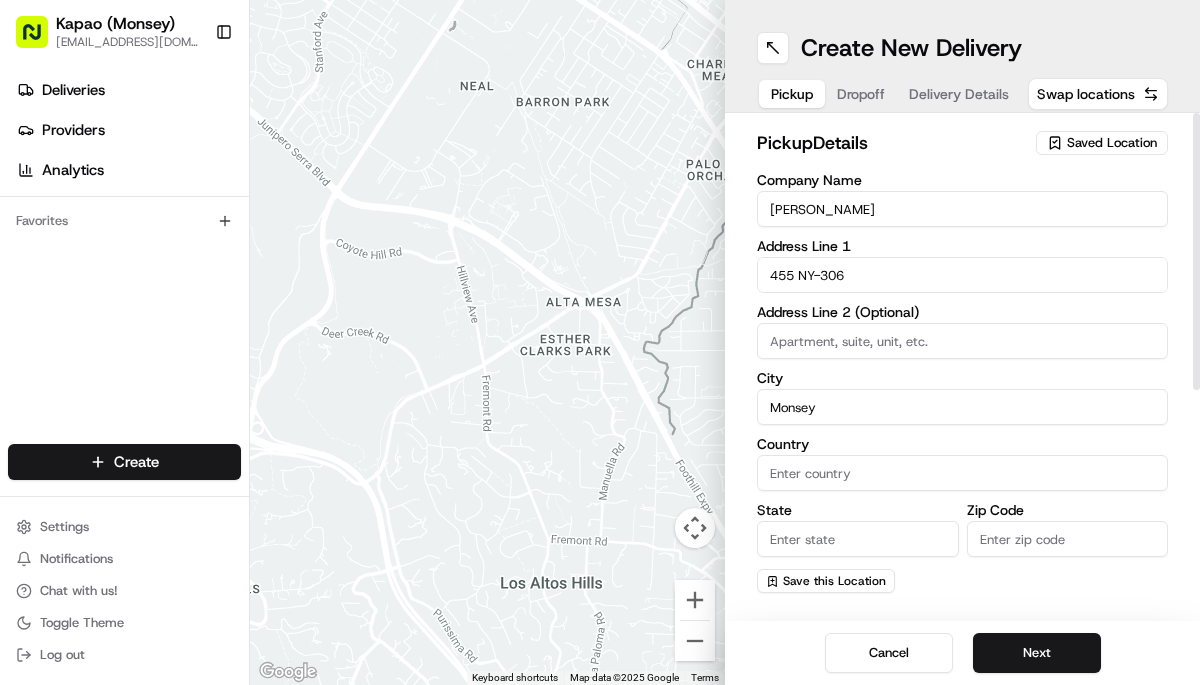 type on "[GEOGRAPHIC_DATA]" 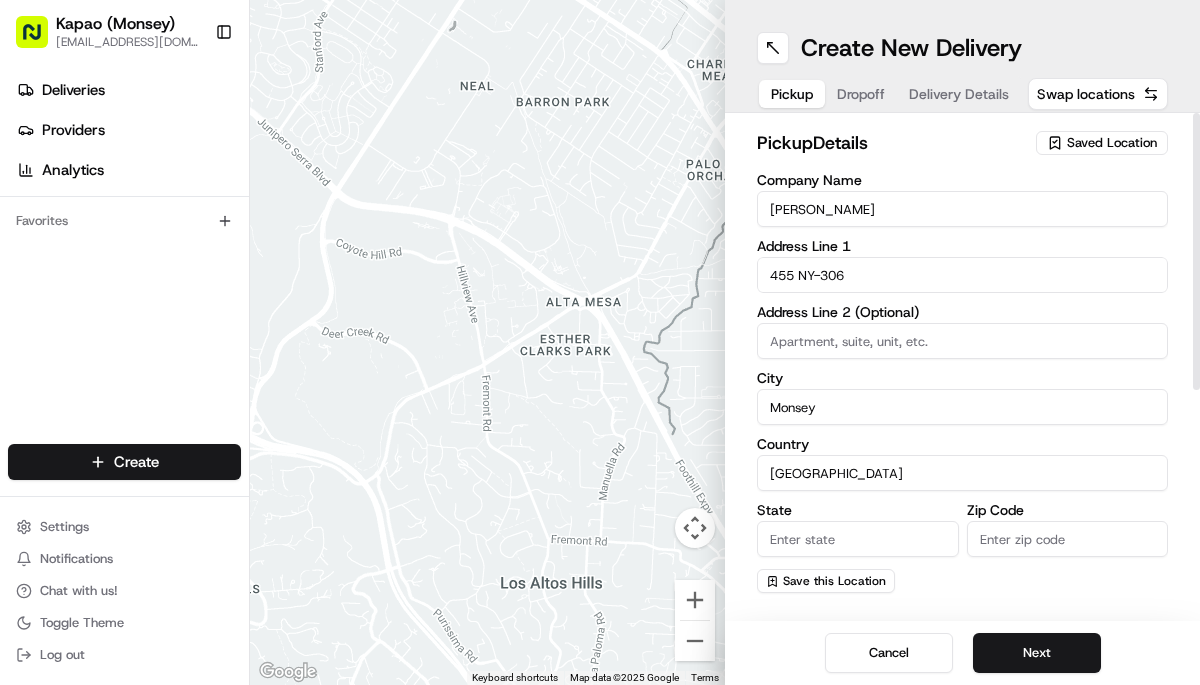 type on "NY" 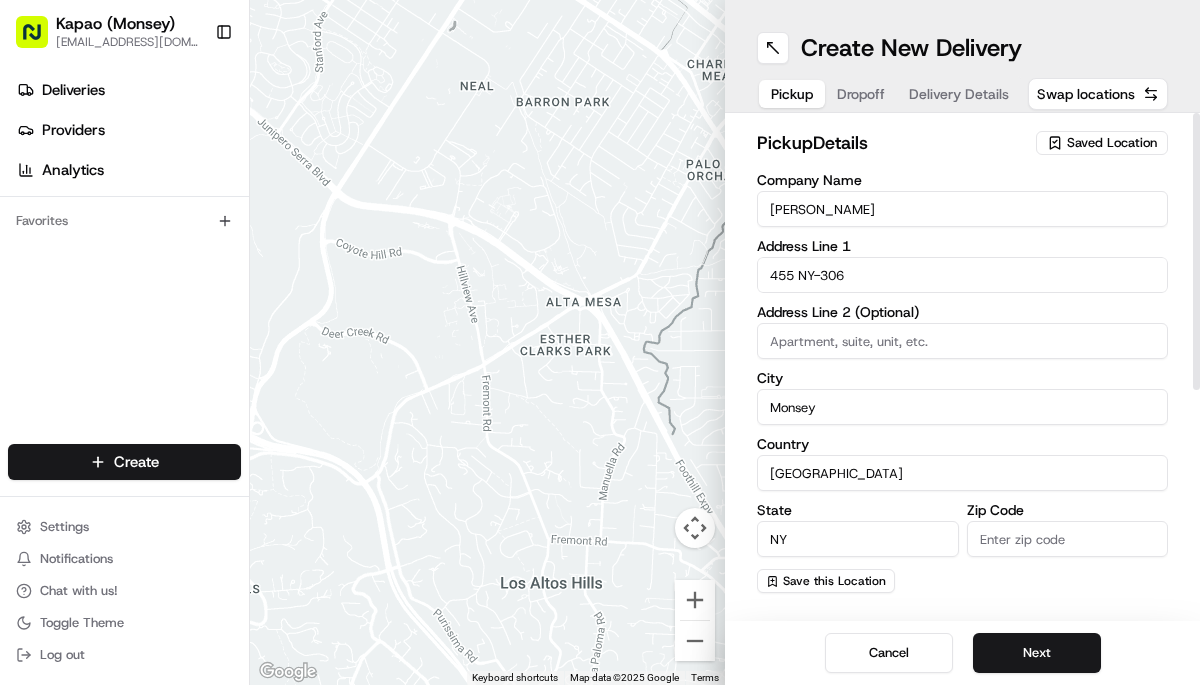 type on "10952" 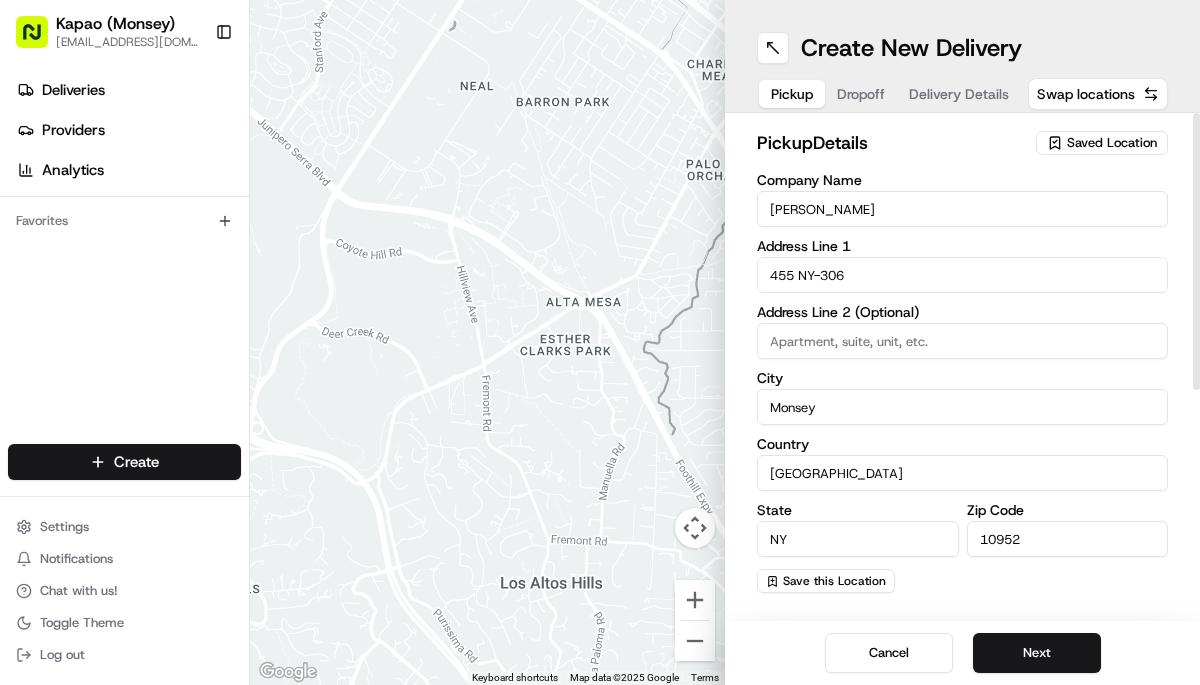 type on "[PERSON_NAME]" 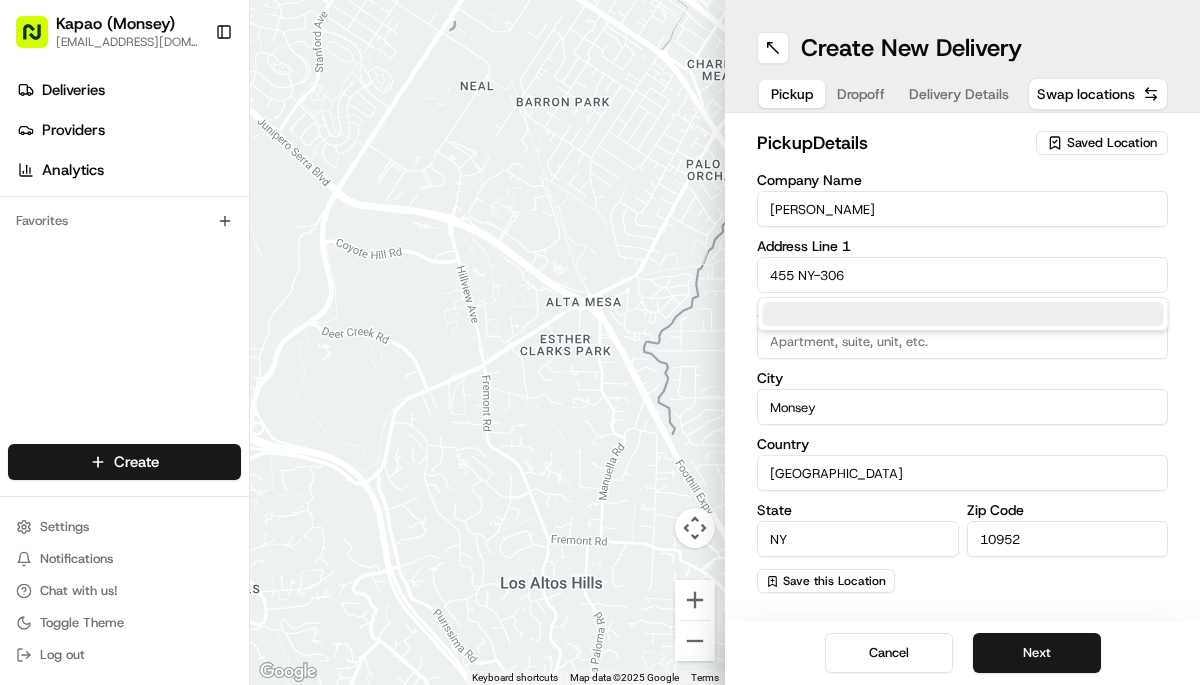 scroll, scrollTop: 0, scrollLeft: 0, axis: both 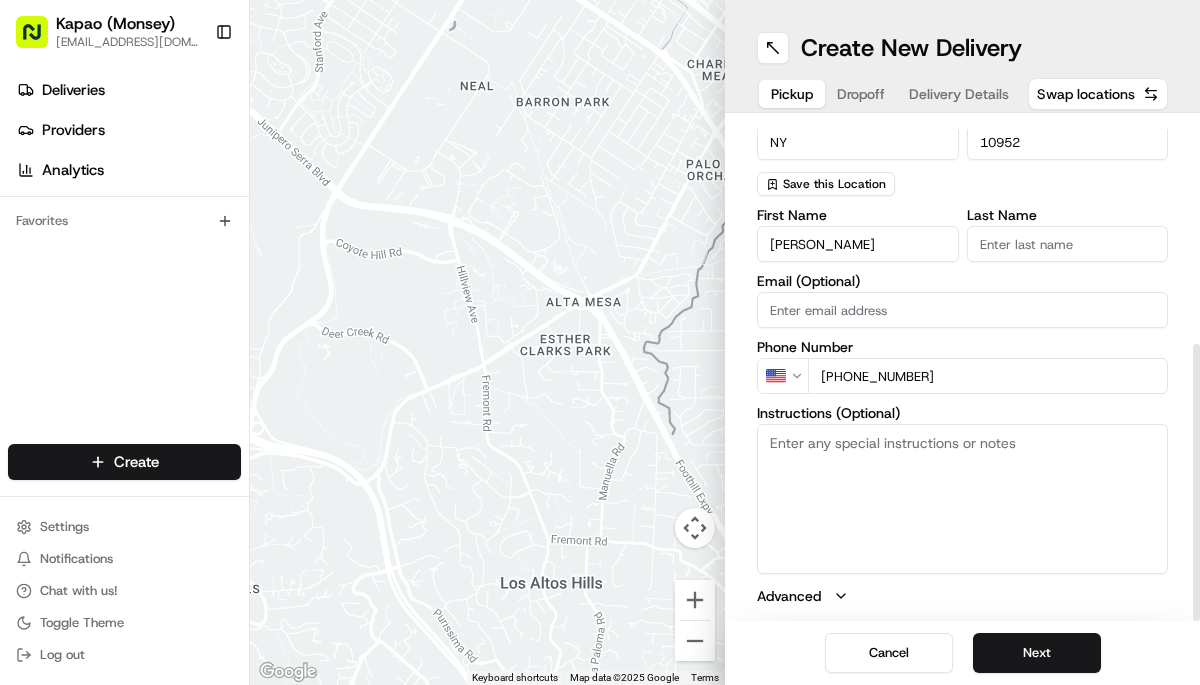 click on "Last Name" at bounding box center [1068, 244] 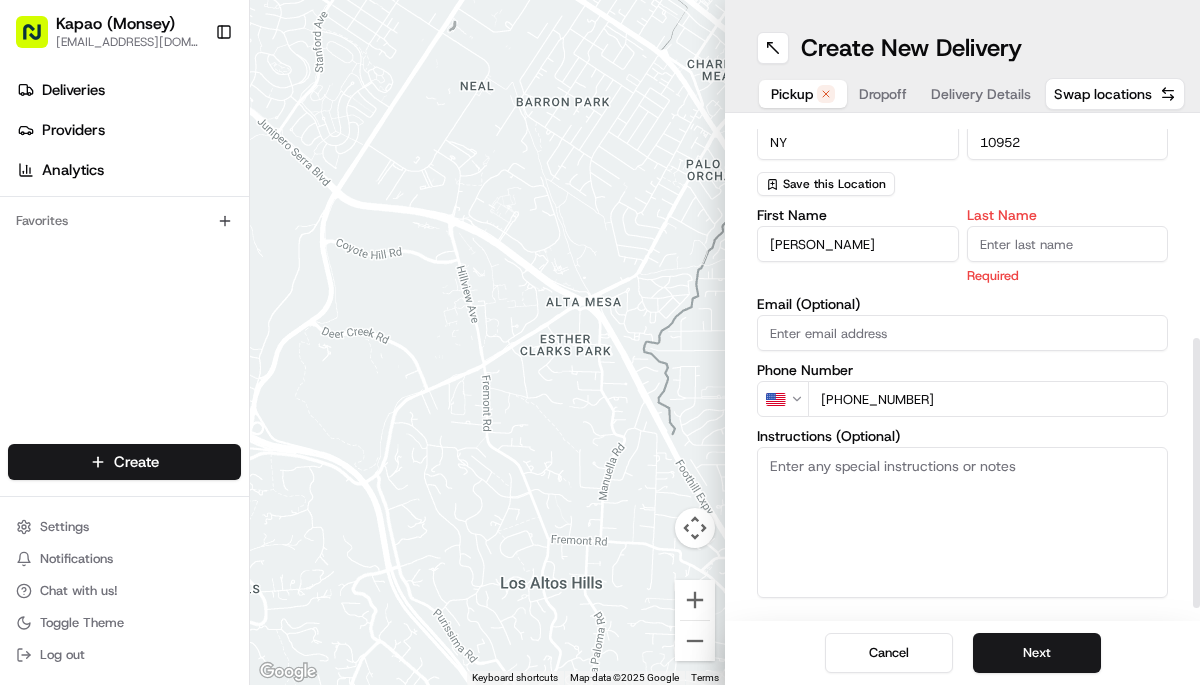type on "Manager" 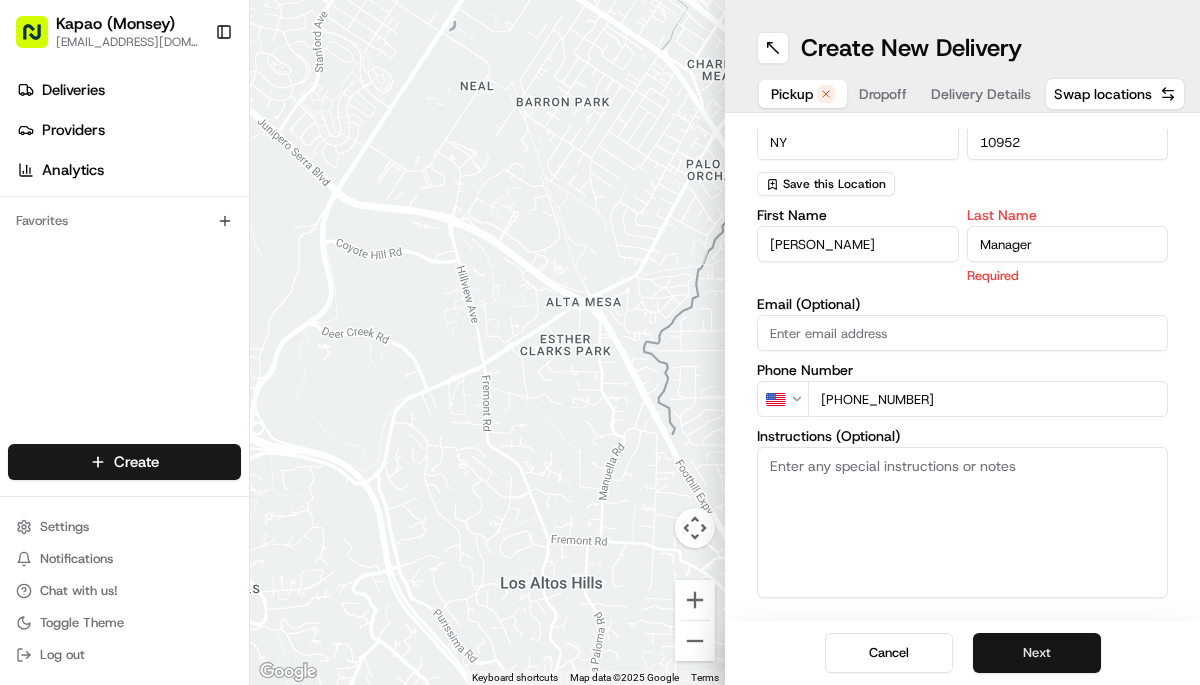 click on "Next" at bounding box center (1037, 653) 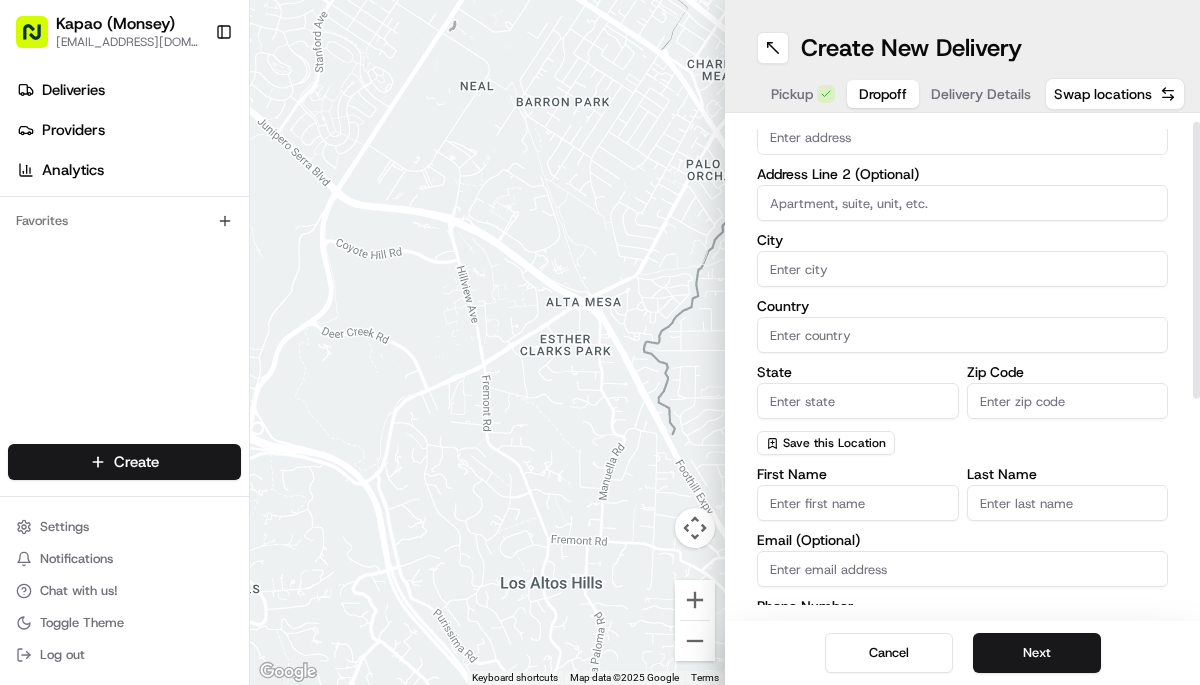 scroll, scrollTop: 0, scrollLeft: 0, axis: both 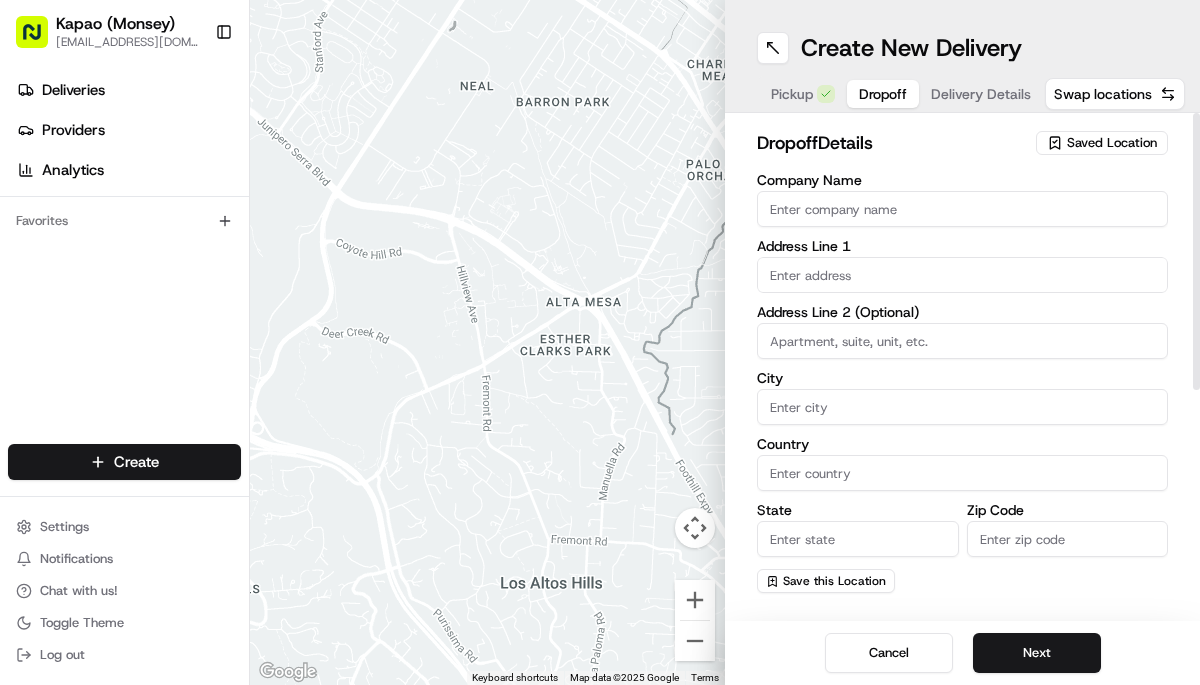 click at bounding box center (962, 275) 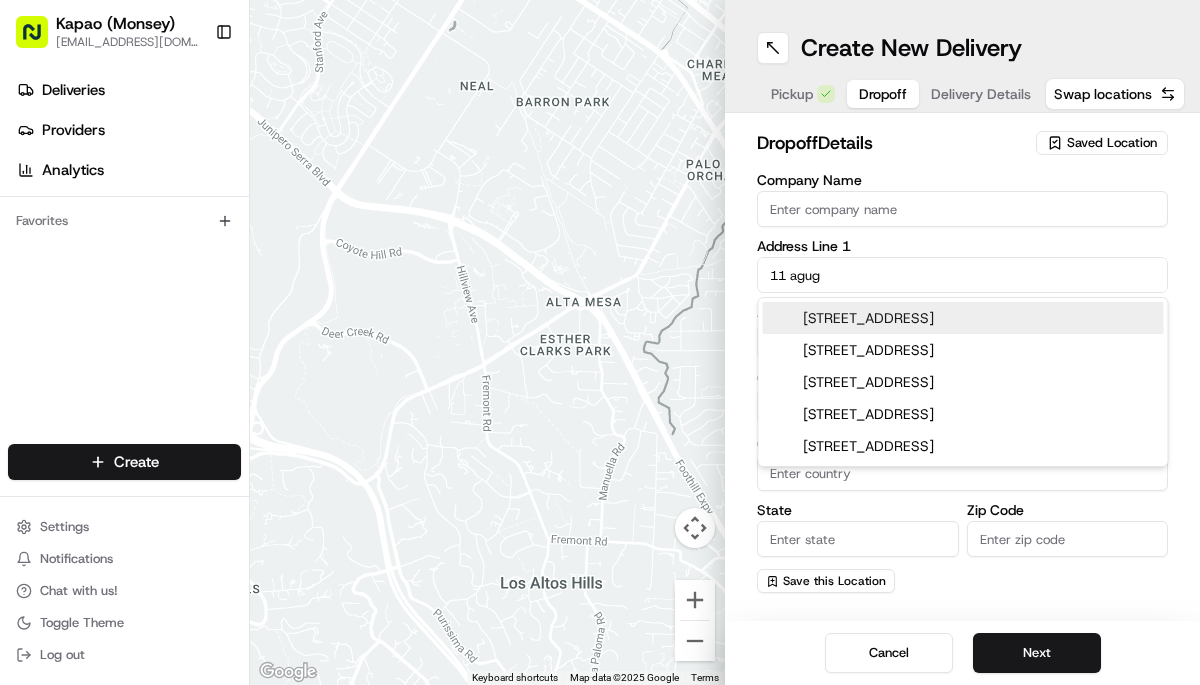 click on "[STREET_ADDRESS]" at bounding box center (963, 318) 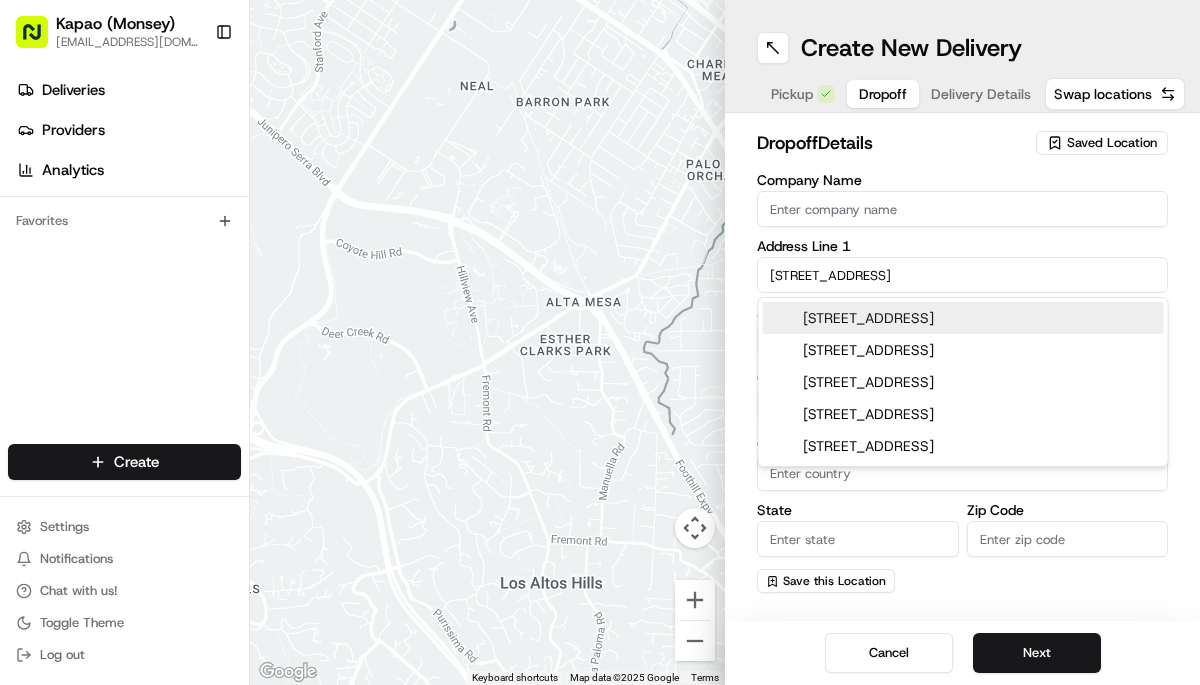 type on "[STREET_ADDRESS]" 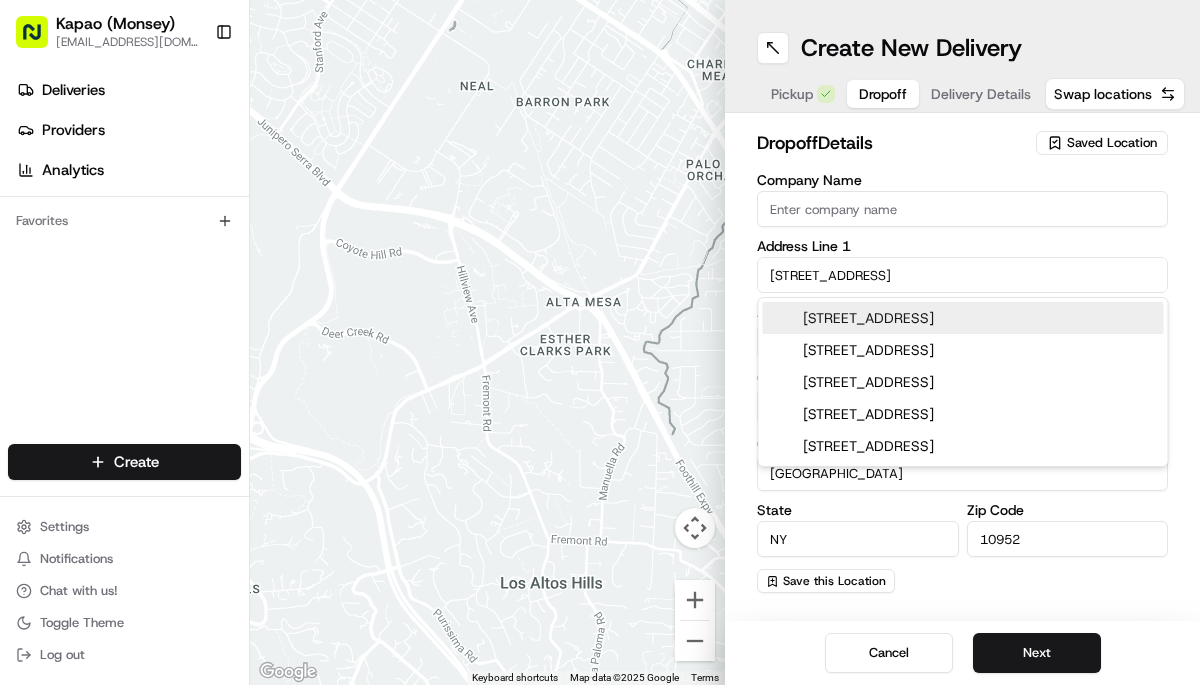 type on "[STREET_ADDRESS]" 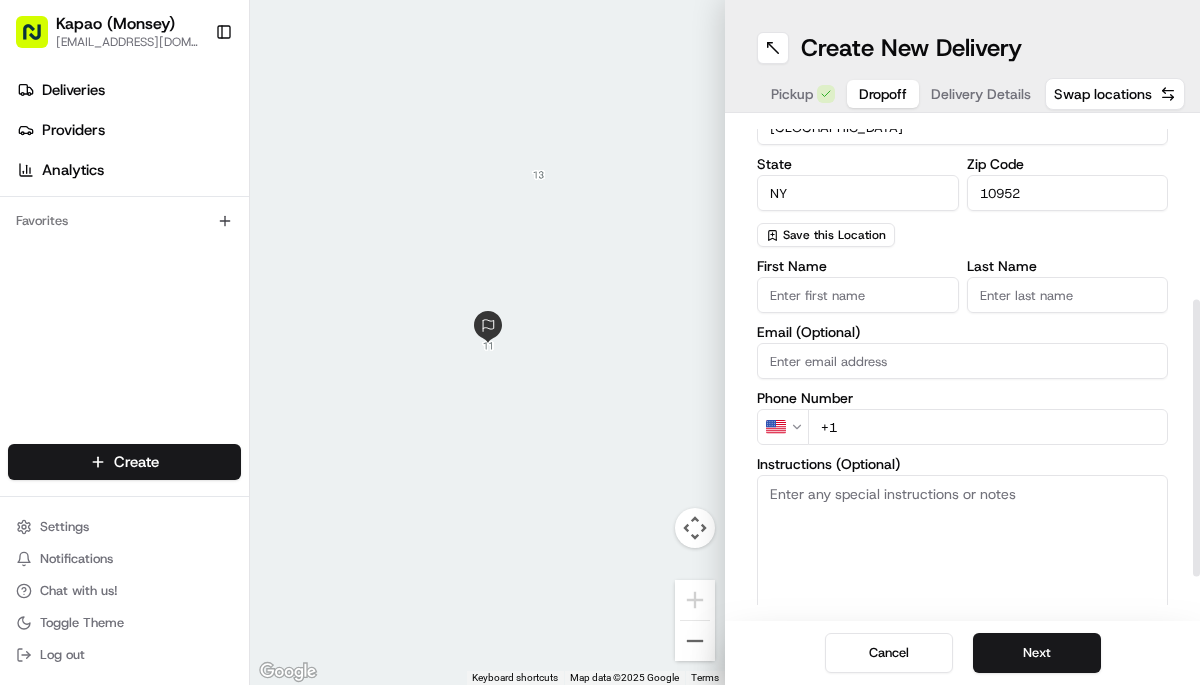 scroll, scrollTop: 397, scrollLeft: 0, axis: vertical 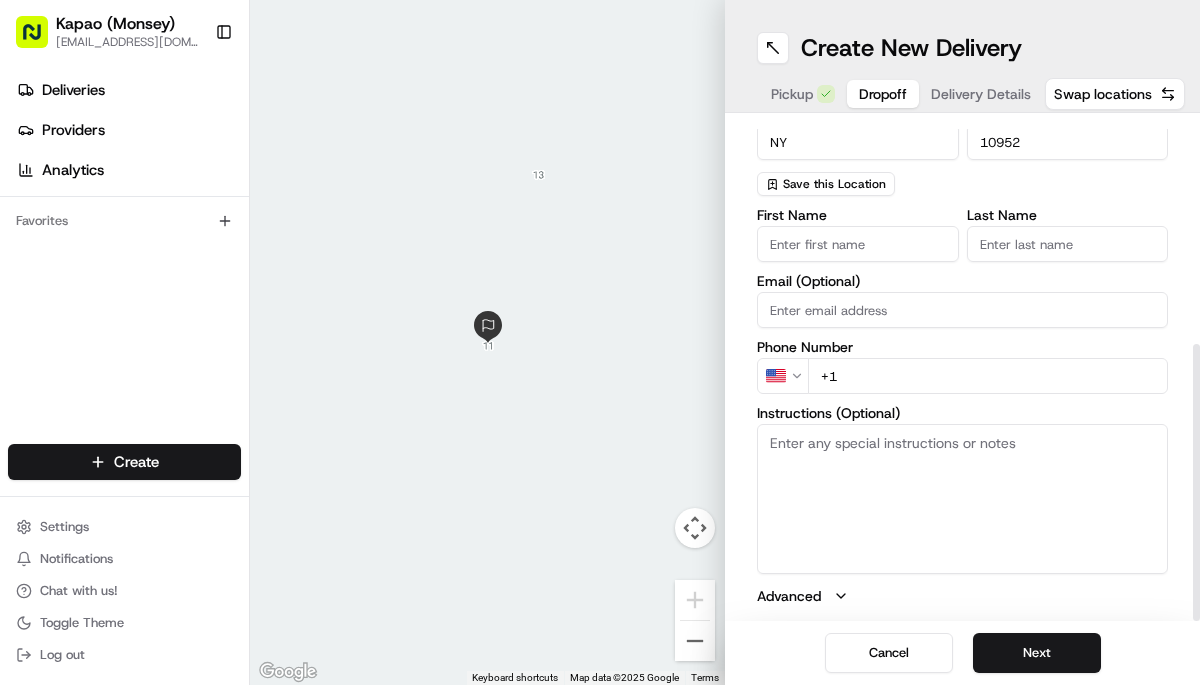 click on "First Name" at bounding box center [858, 244] 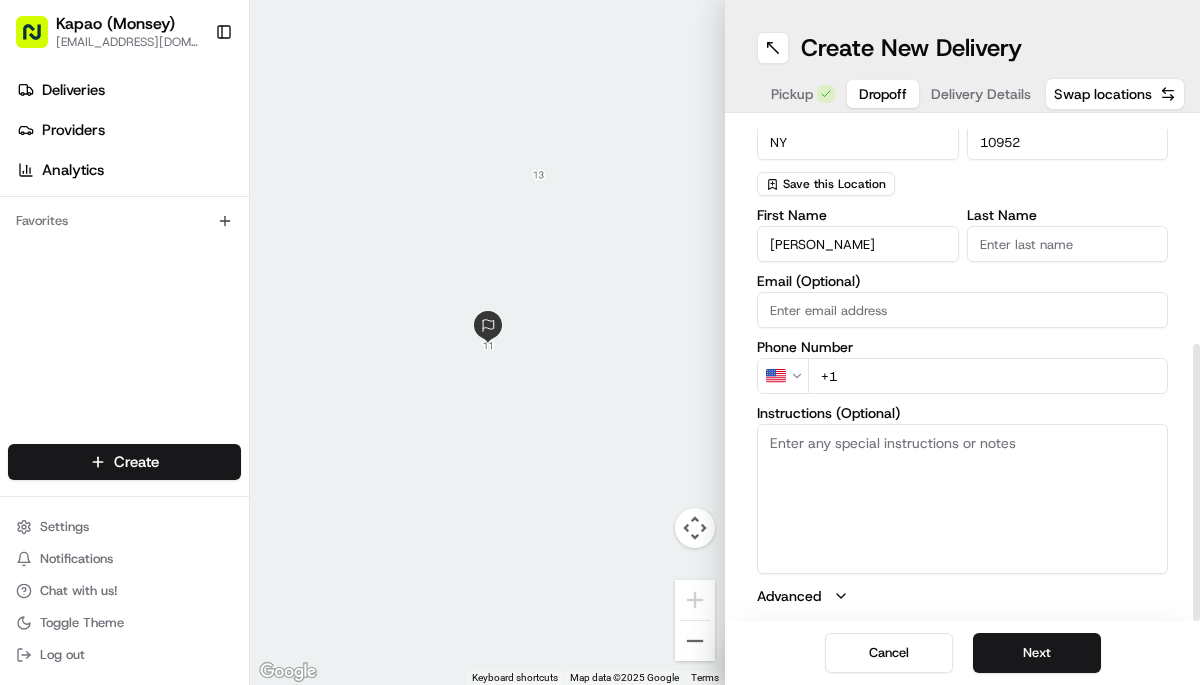 type on "[PERSON_NAME]" 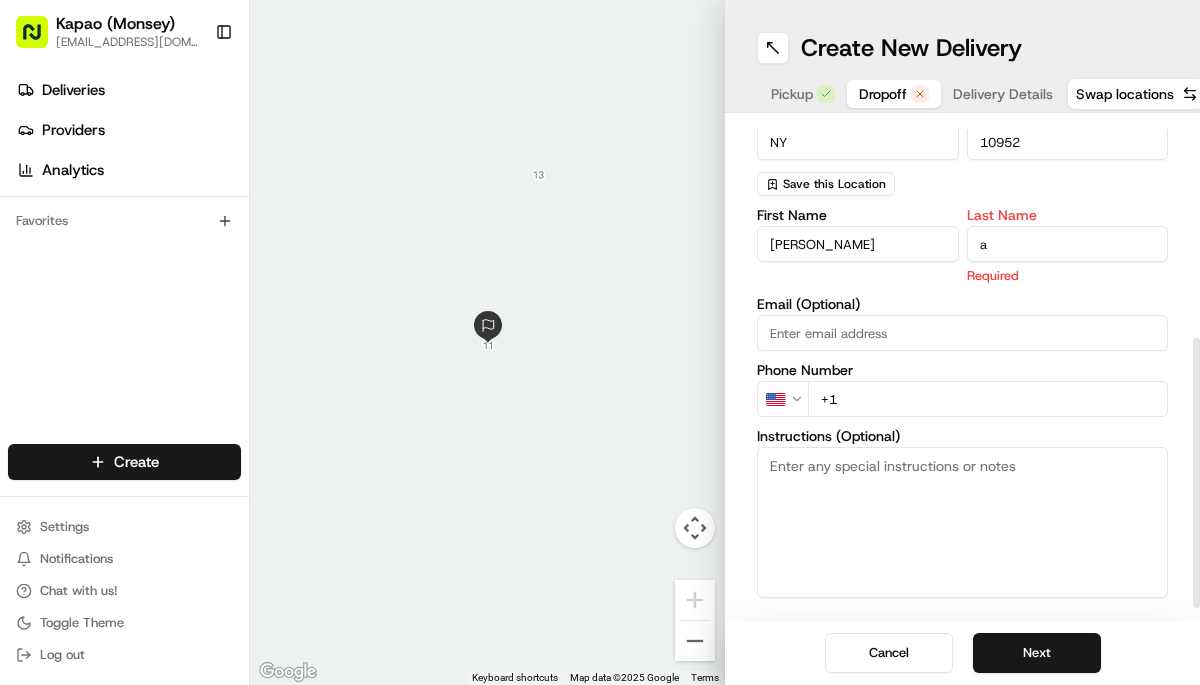 type on "a" 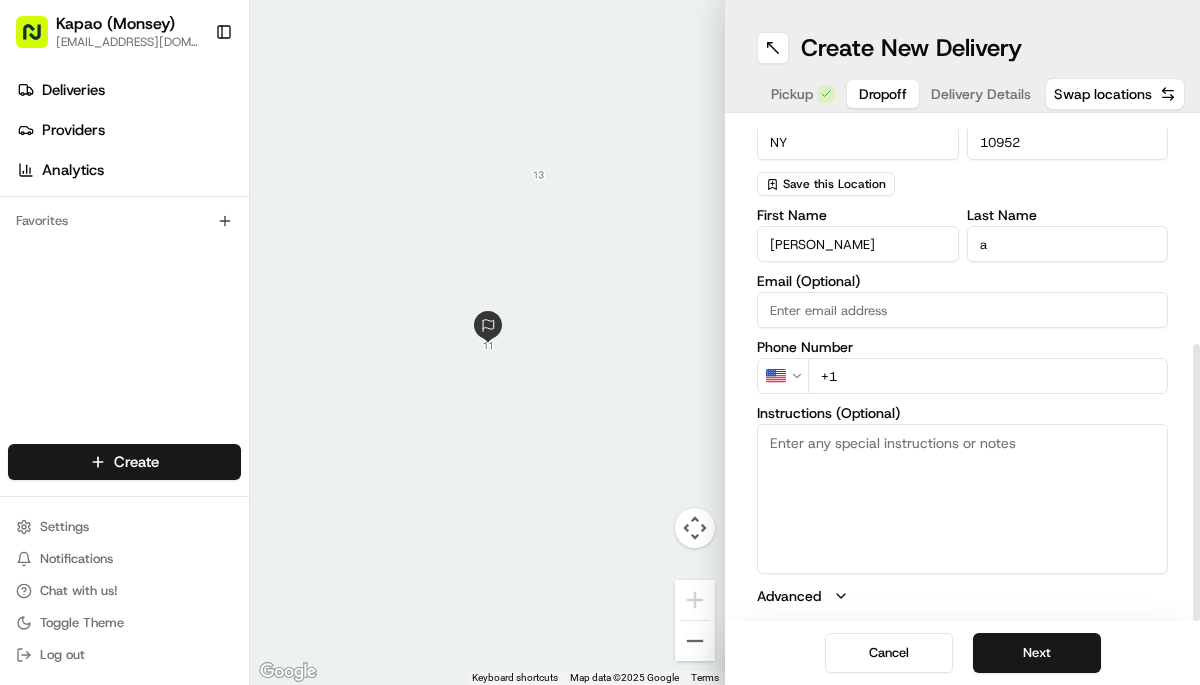 click on "+1" at bounding box center [988, 376] 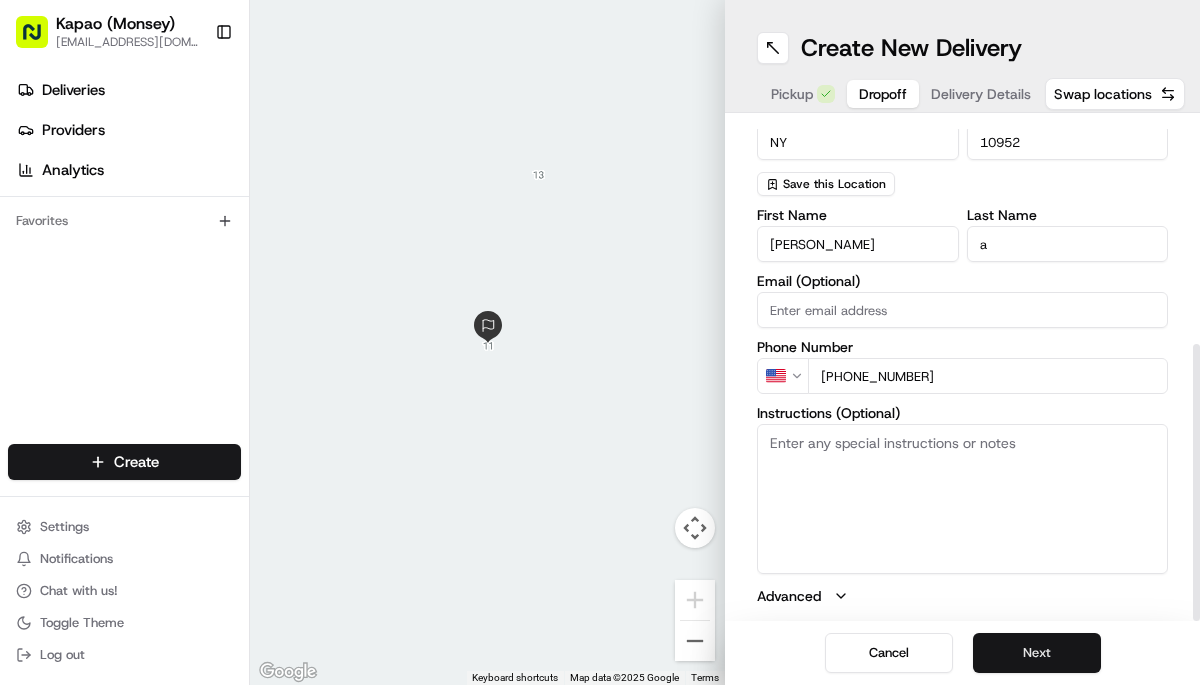 type on "[PHONE_NUMBER]" 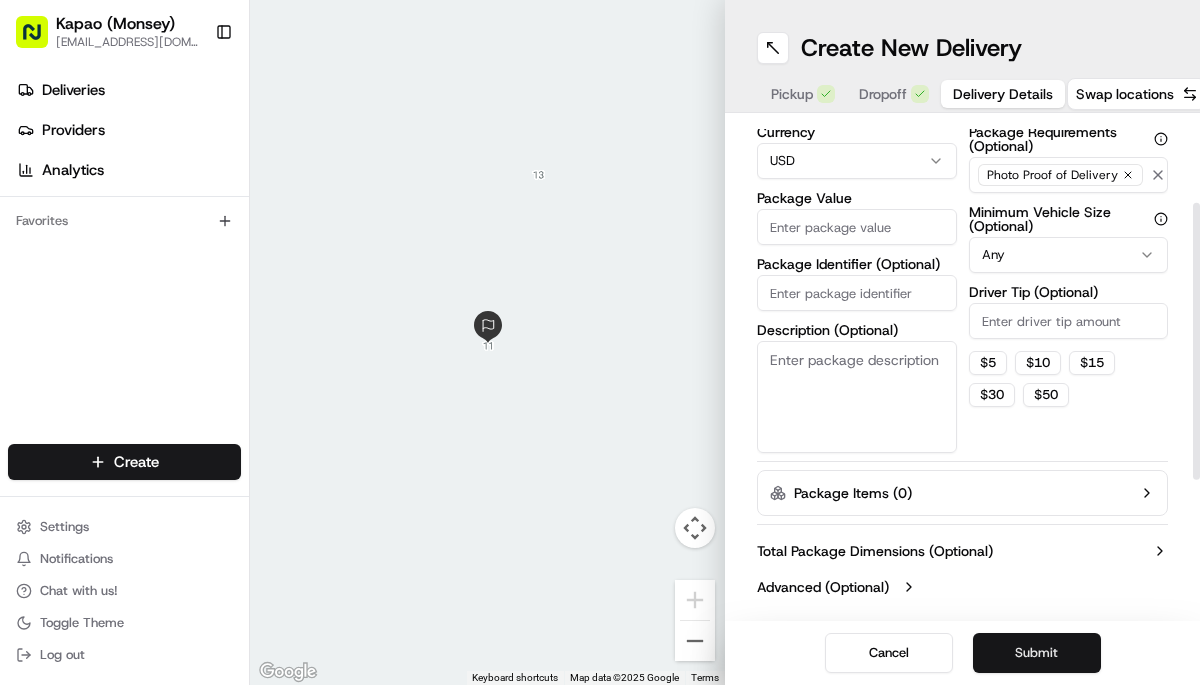 scroll, scrollTop: 154, scrollLeft: 0, axis: vertical 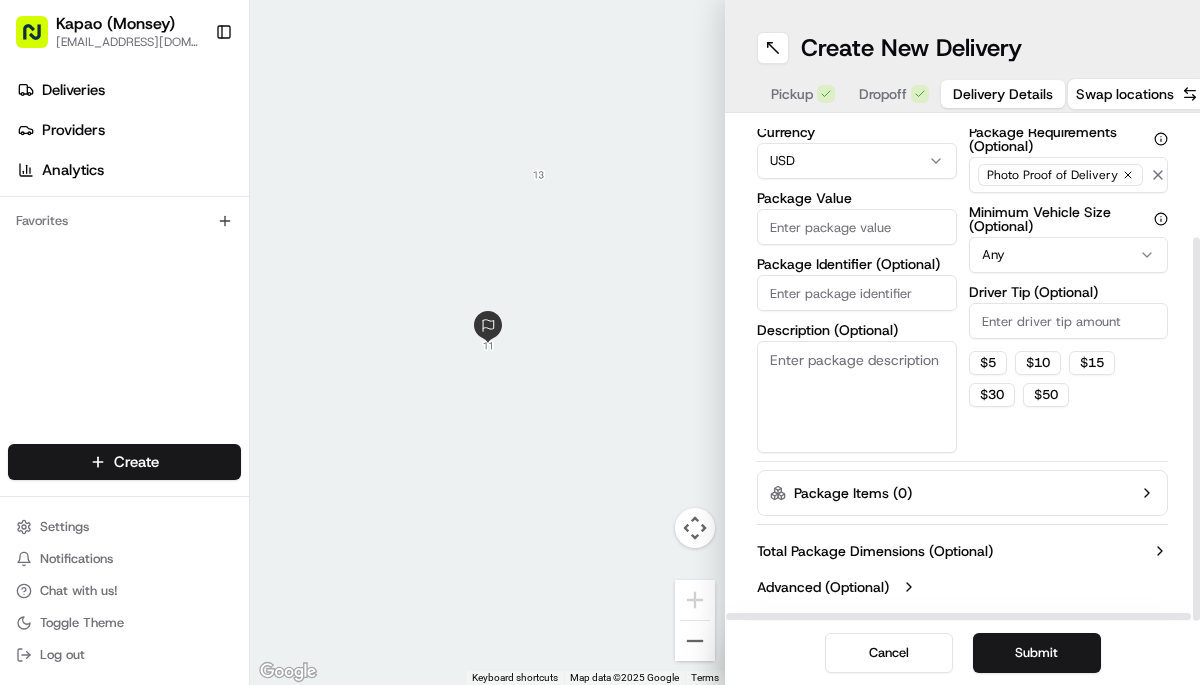 click on "Items Count (Optional) Currency USD Package Value Package Identifier (Optional) Description (Optional)" at bounding box center [857, 256] 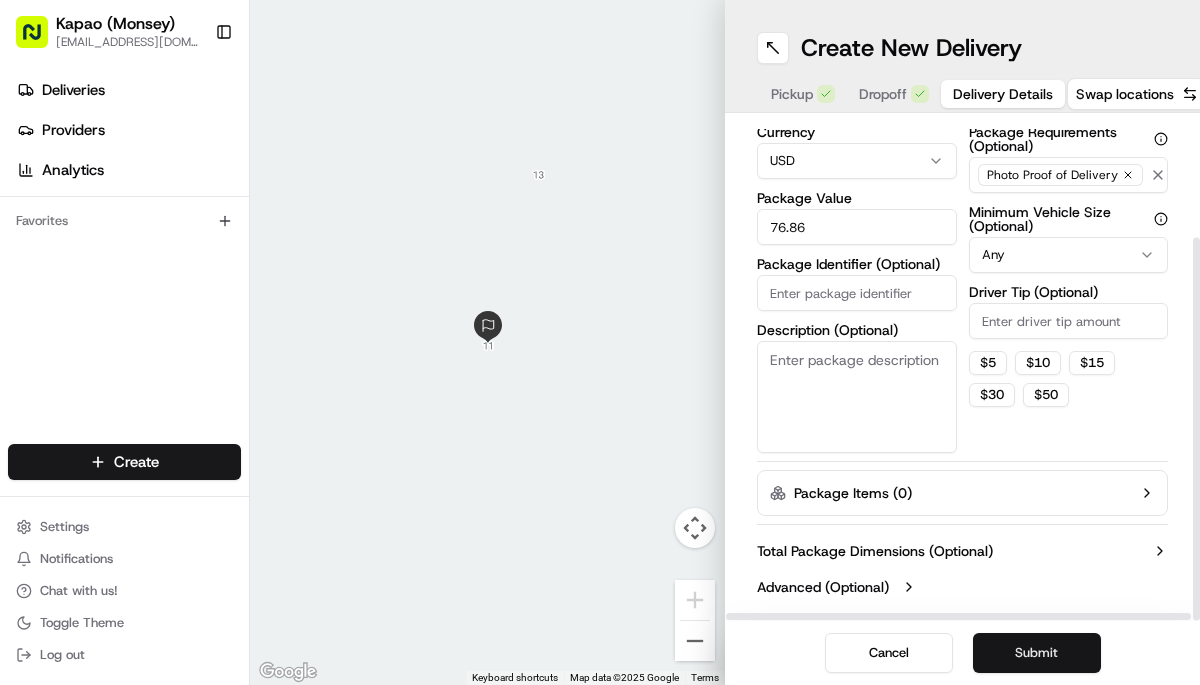 type on "76.86" 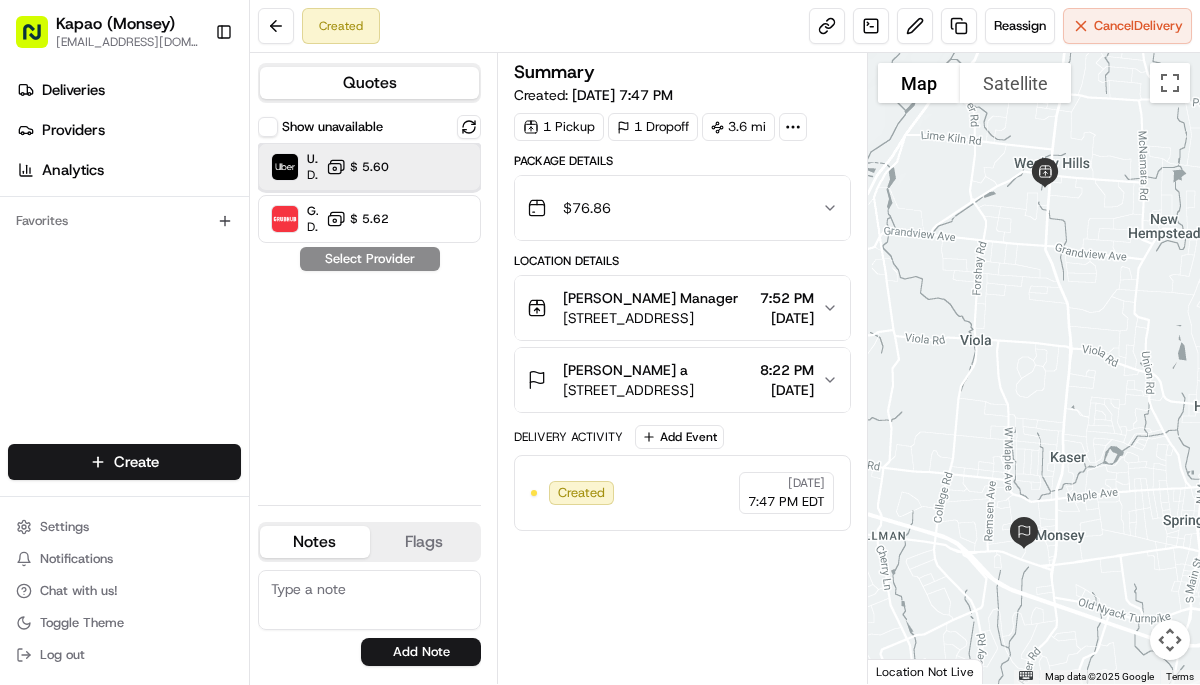 click on "Uber" at bounding box center [312, 159] 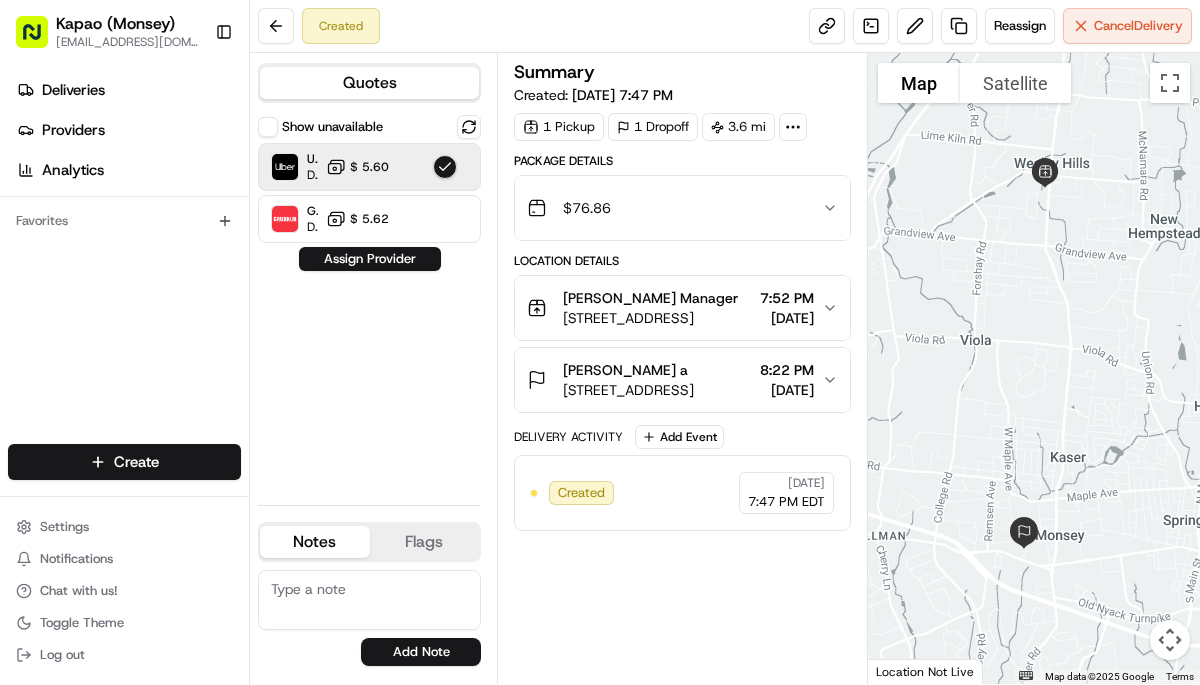 drag, startPoint x: 361, startPoint y: 258, endPoint x: 369, endPoint y: 265, distance: 10.630146 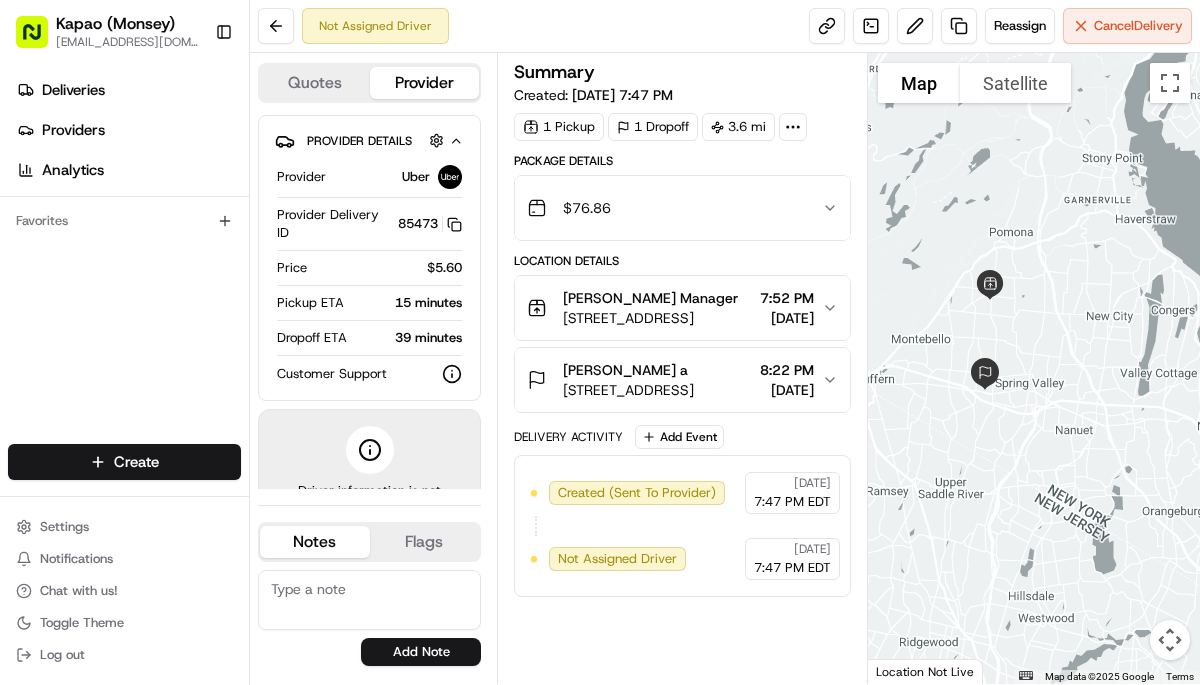 drag, startPoint x: 1134, startPoint y: 468, endPoint x: 1168, endPoint y: 519, distance: 61.294373 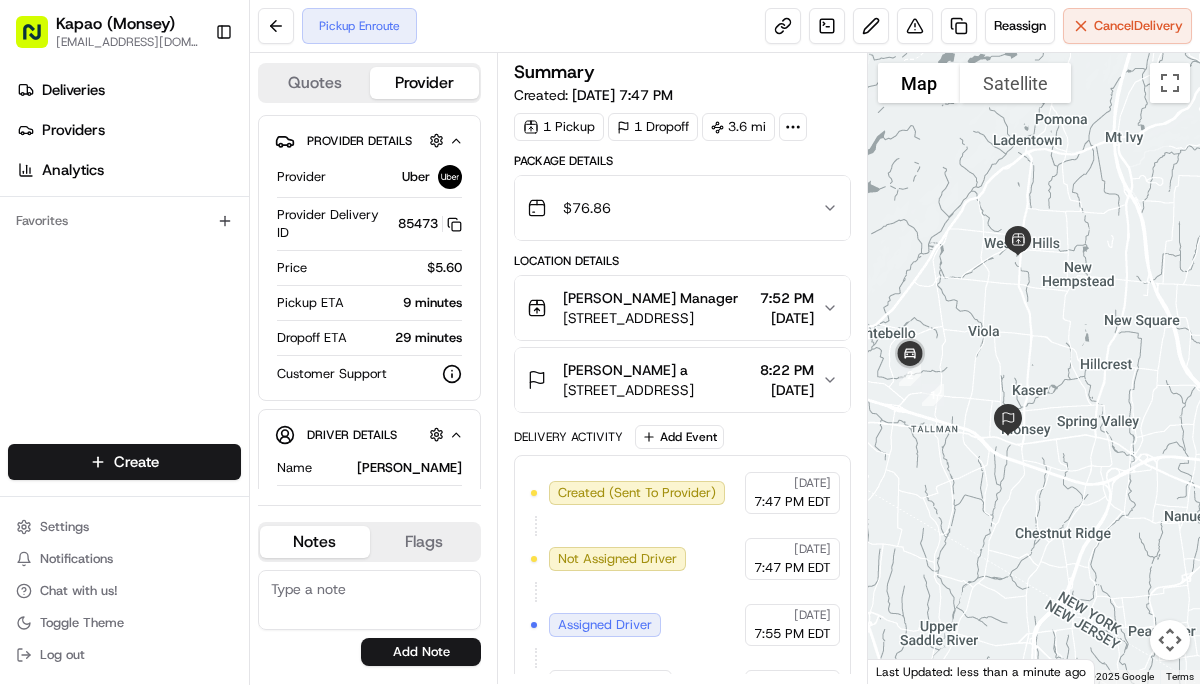 drag, startPoint x: 991, startPoint y: 315, endPoint x: 1066, endPoint y: 301, distance: 76.29548 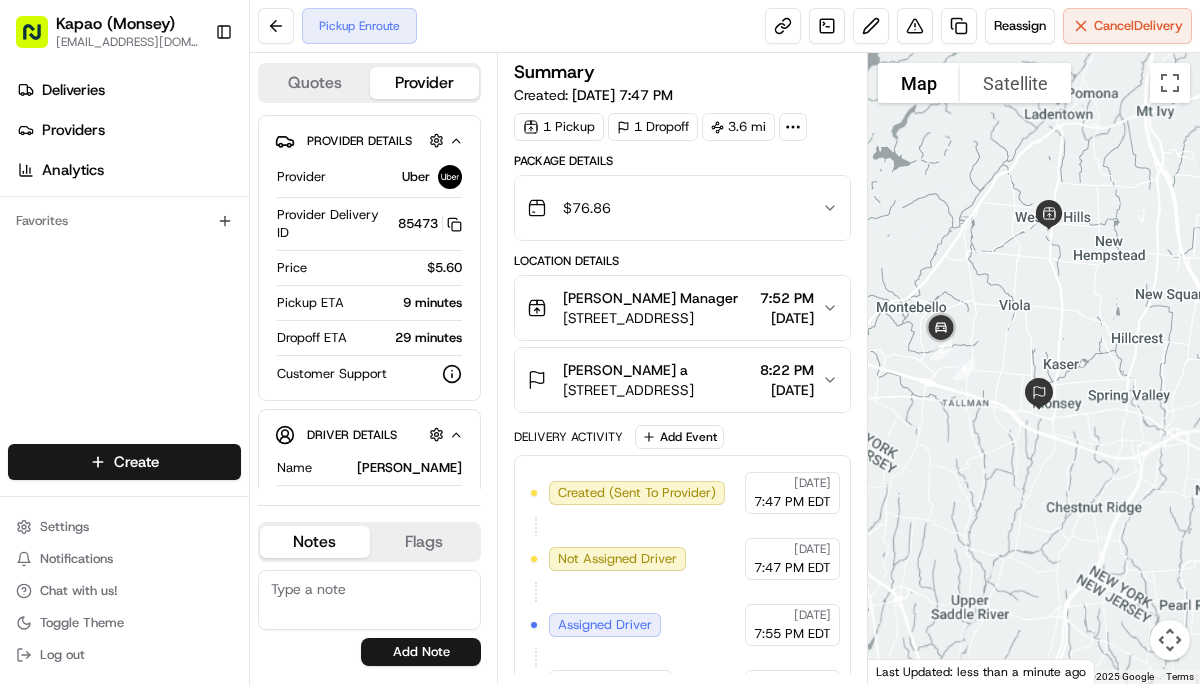drag, startPoint x: 1075, startPoint y: 249, endPoint x: 1047, endPoint y: 292, distance: 51.312767 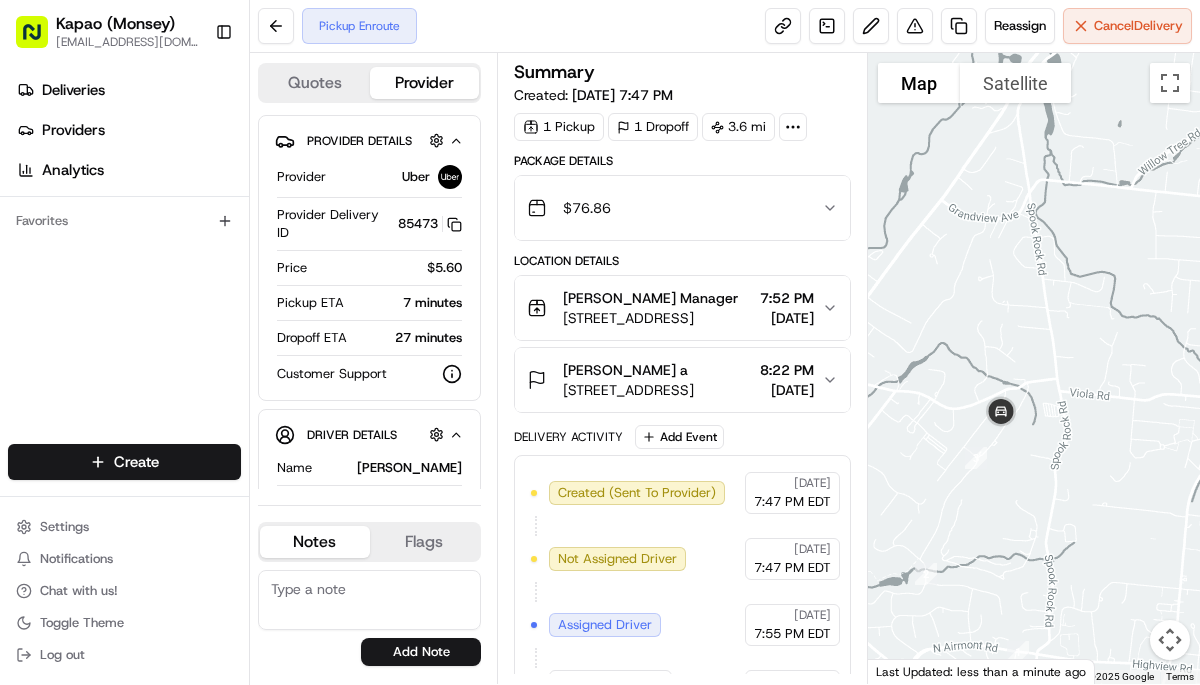 drag, startPoint x: 985, startPoint y: 207, endPoint x: 1093, endPoint y: 432, distance: 249.57764 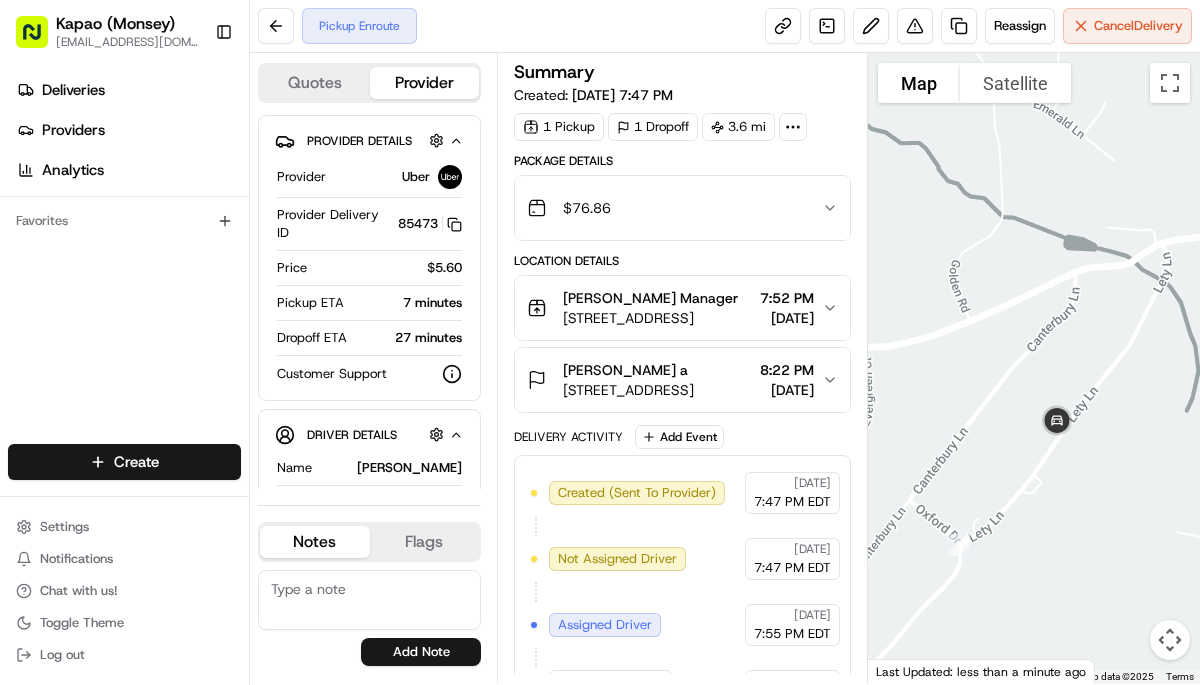 drag, startPoint x: 979, startPoint y: 537, endPoint x: 1131, endPoint y: 412, distance: 196.79684 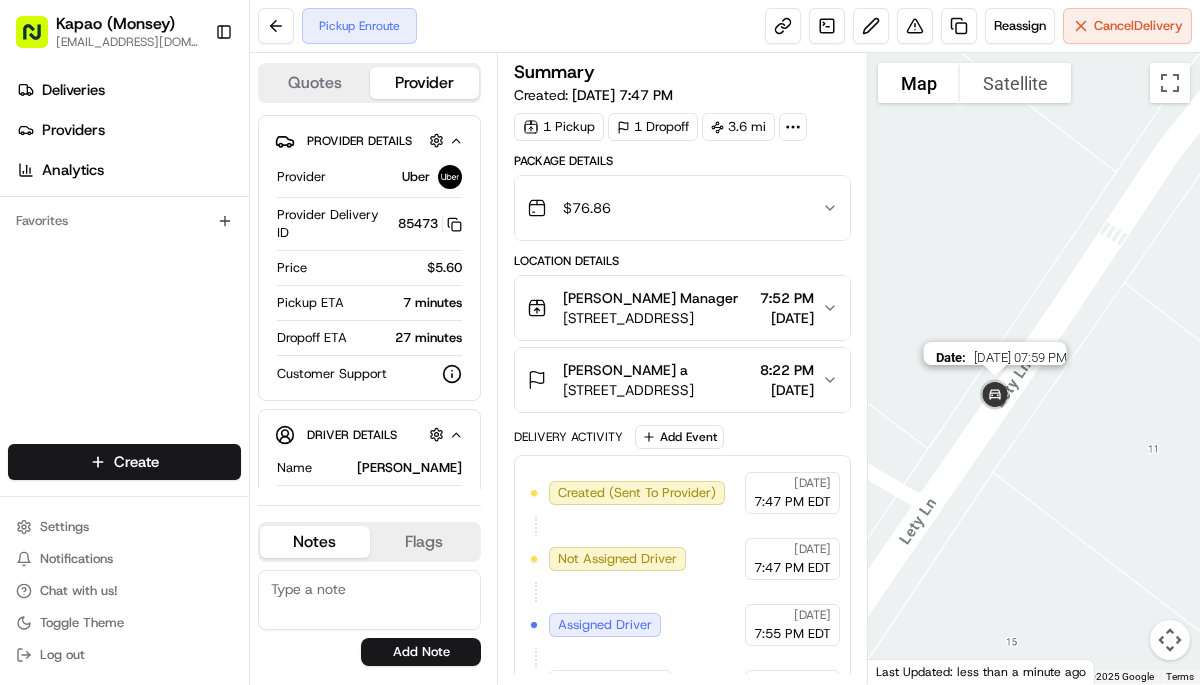 click at bounding box center (995, 396) 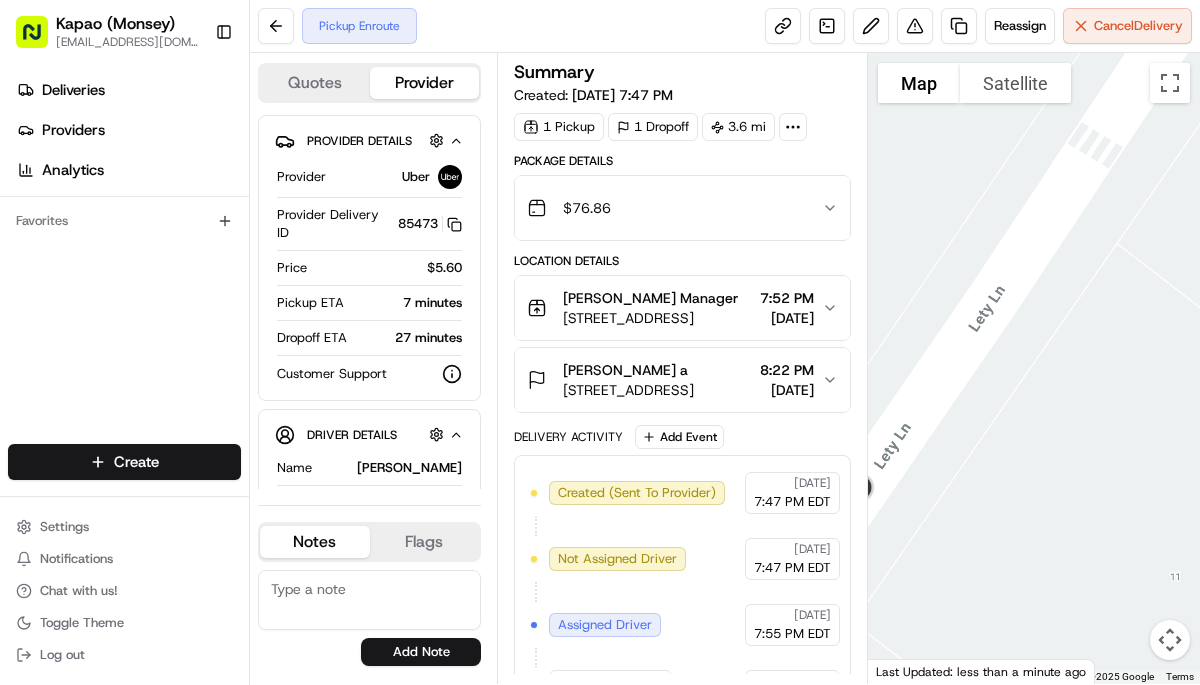 drag, startPoint x: 979, startPoint y: 481, endPoint x: 1116, endPoint y: 399, distance: 159.66527 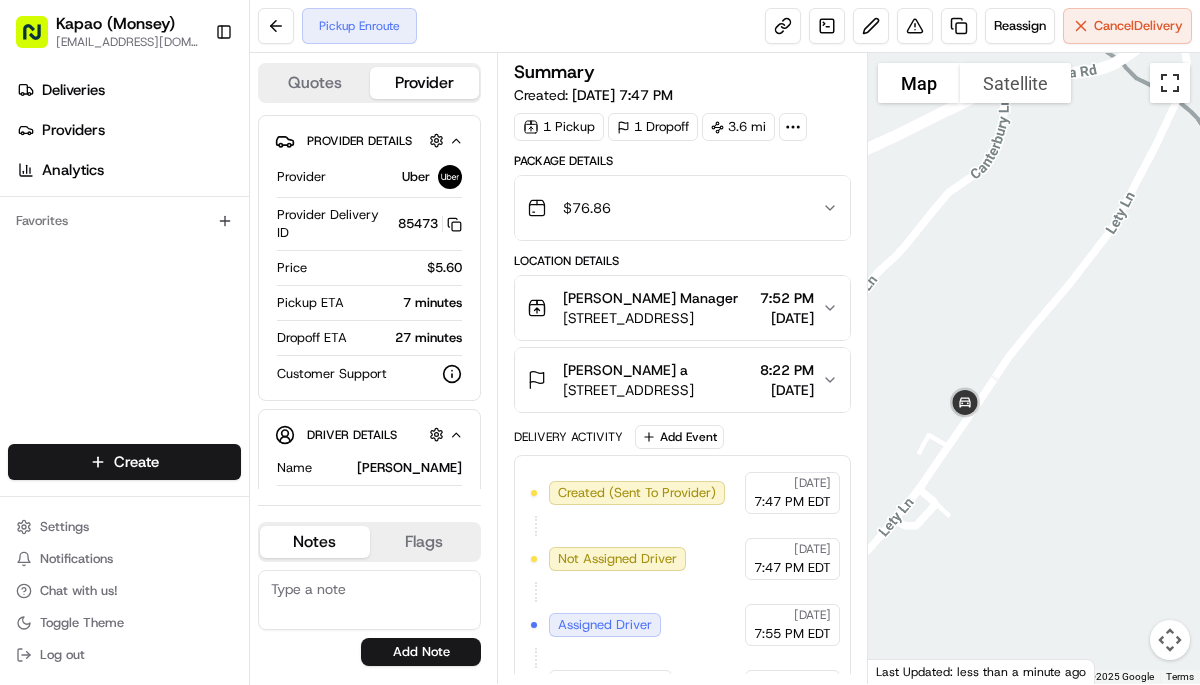 click at bounding box center (1170, 83) 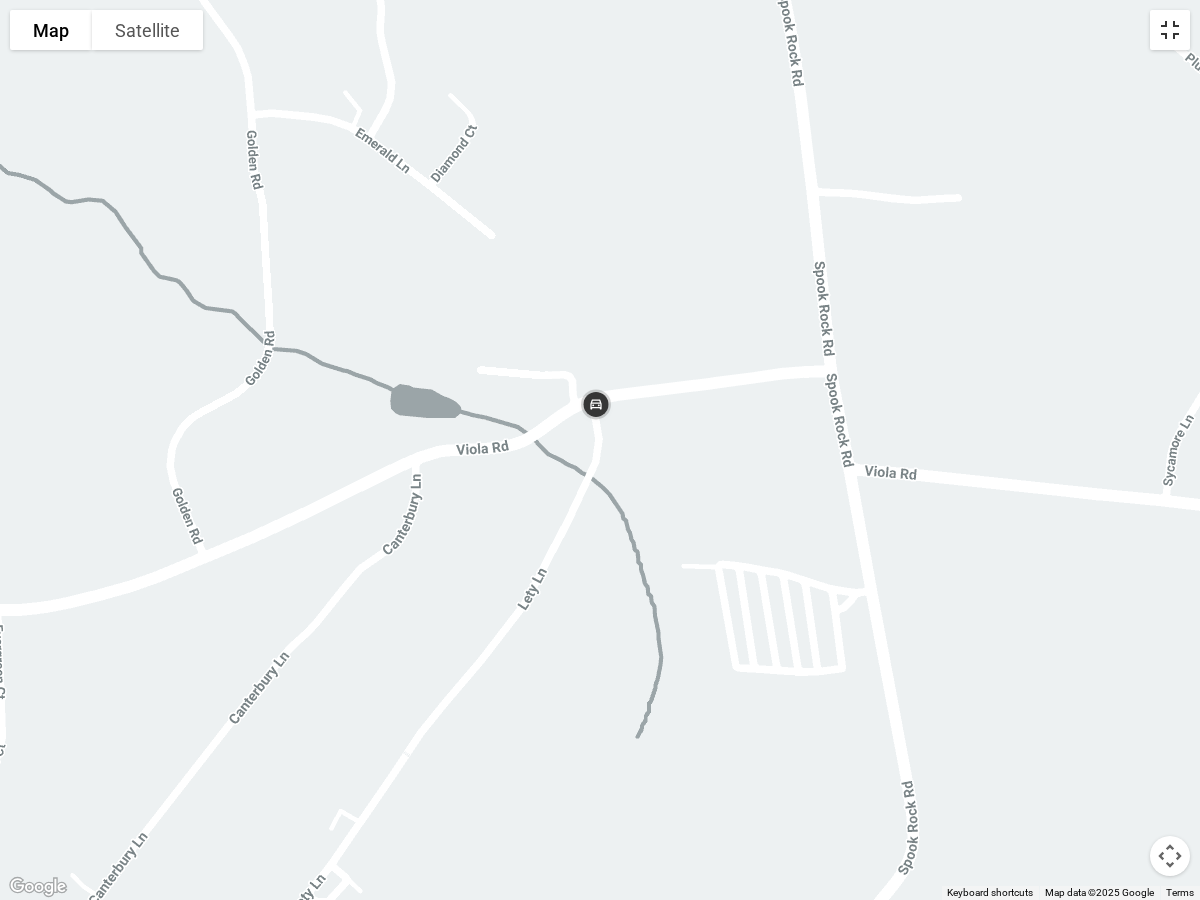 click at bounding box center [1170, 30] 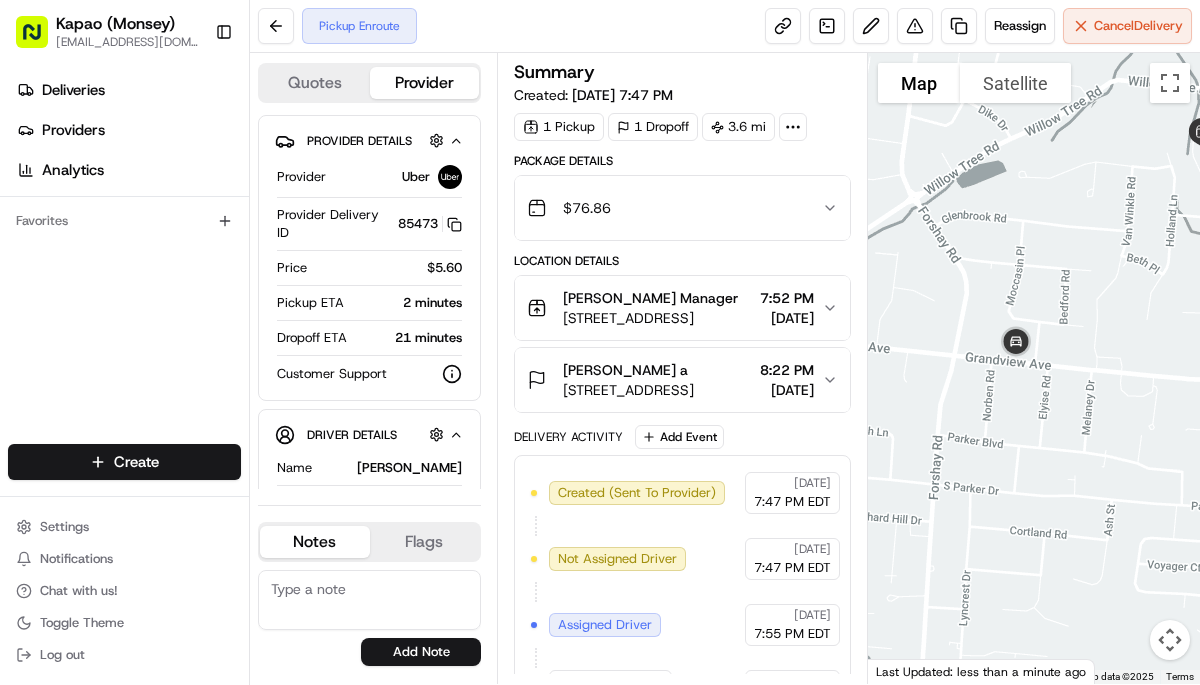 drag, startPoint x: 991, startPoint y: 285, endPoint x: 1150, endPoint y: 283, distance: 159.01257 